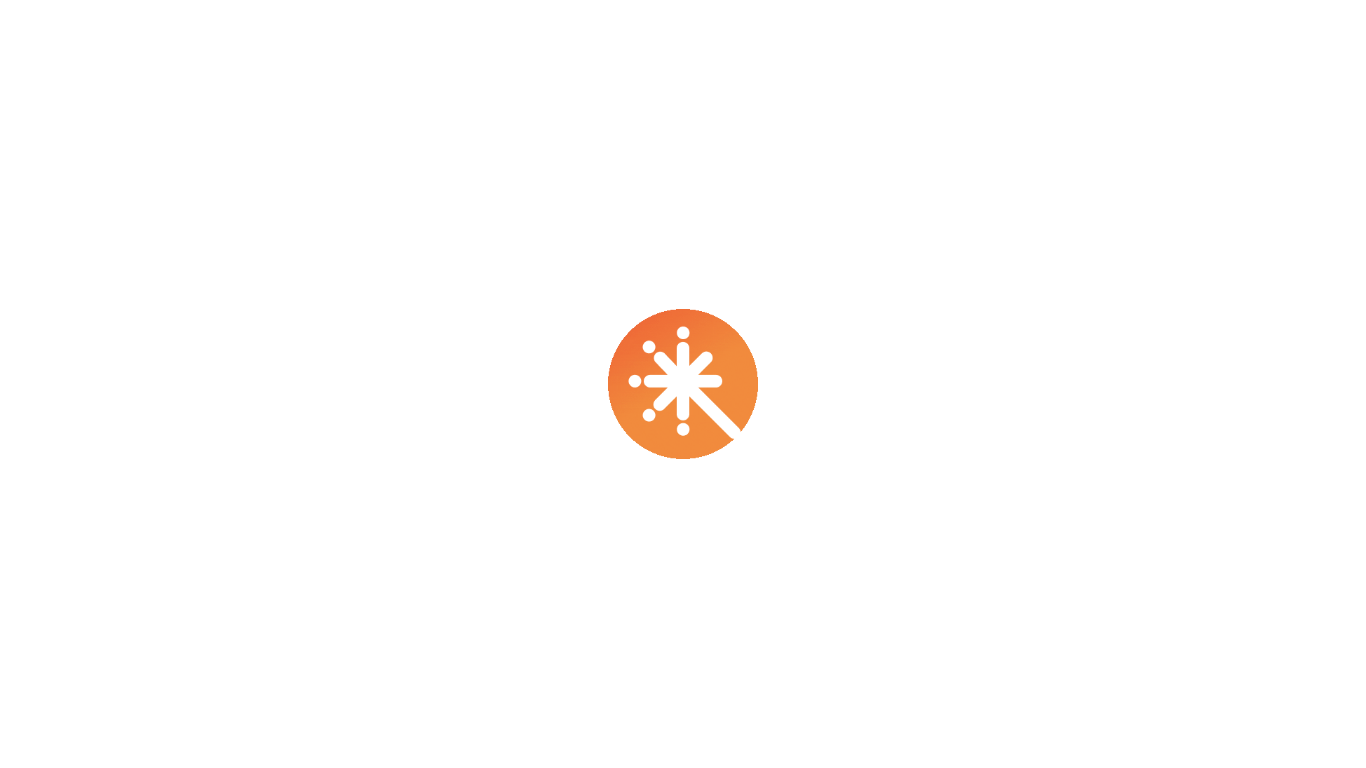 scroll, scrollTop: 0, scrollLeft: 0, axis: both 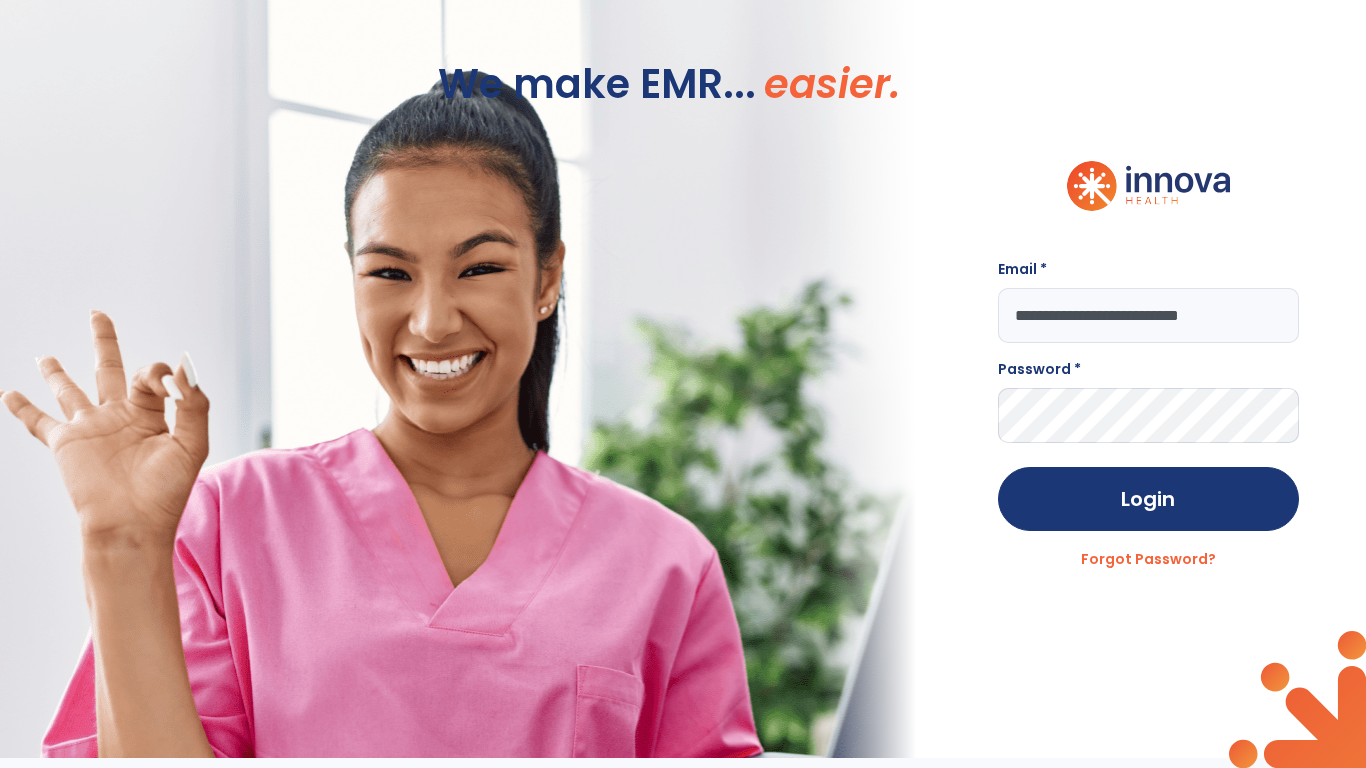 type on "**********" 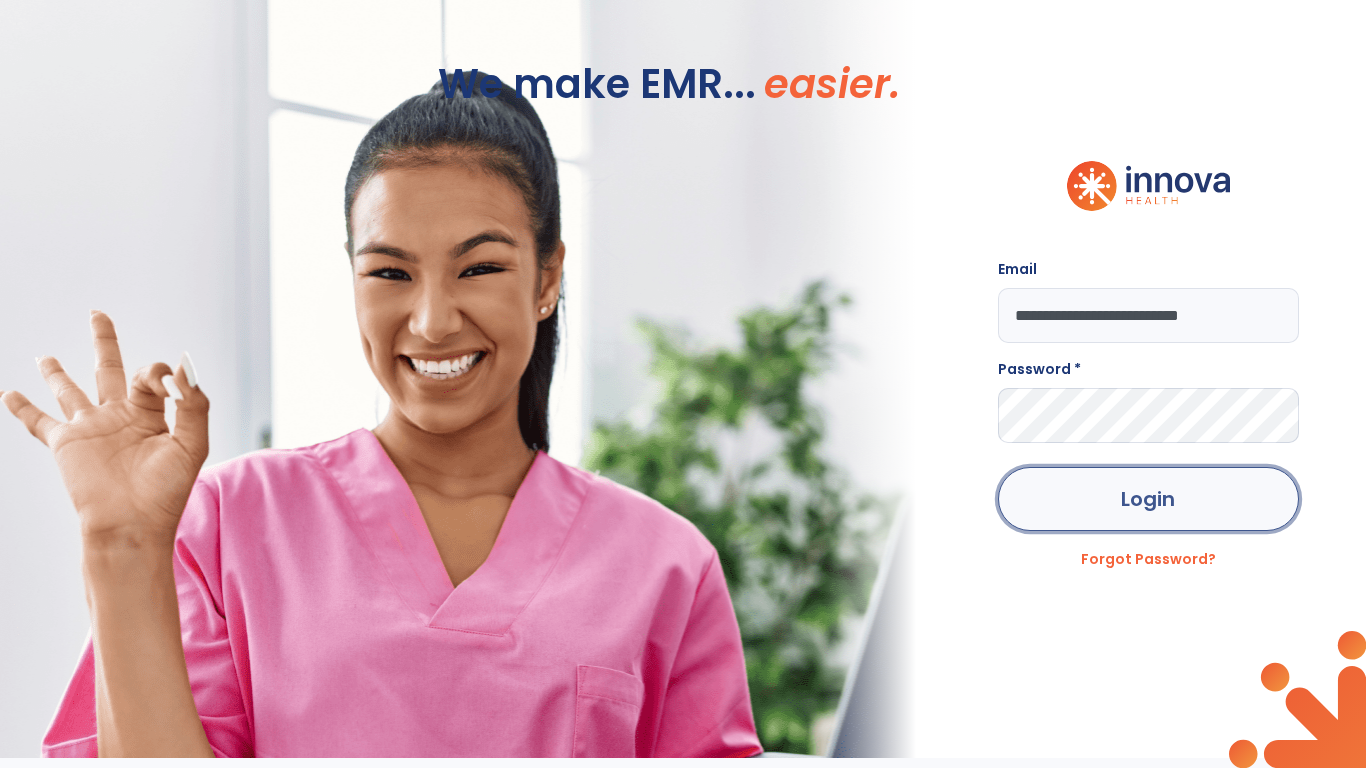 click on "Login" 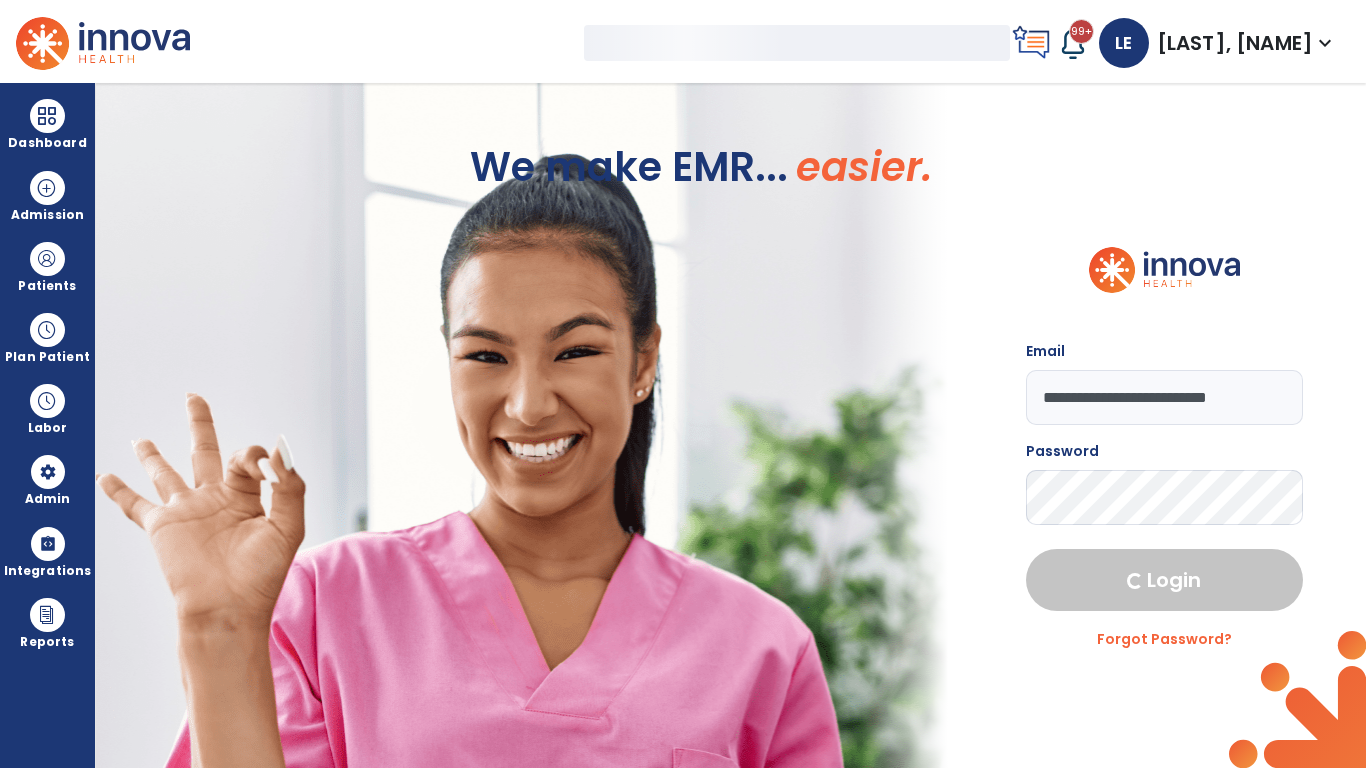 select on "***" 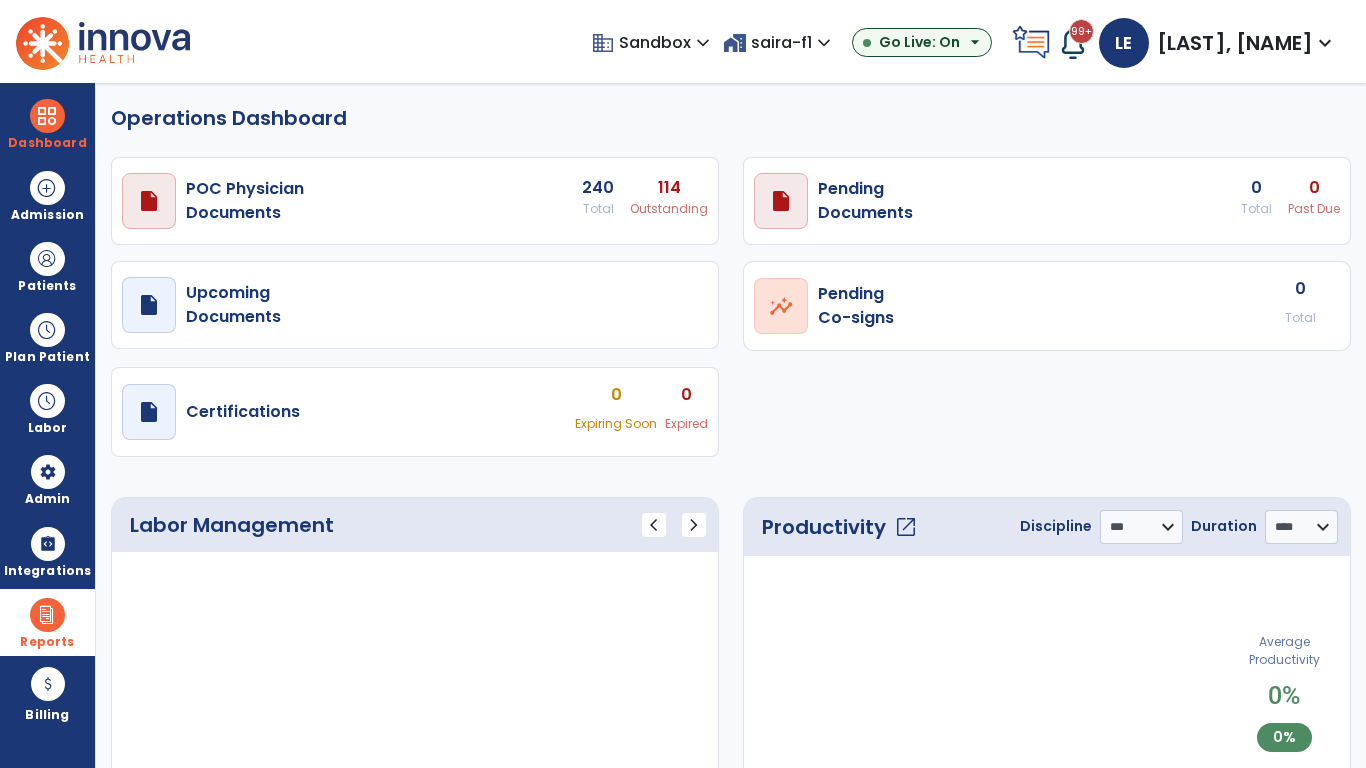 click at bounding box center [47, 615] 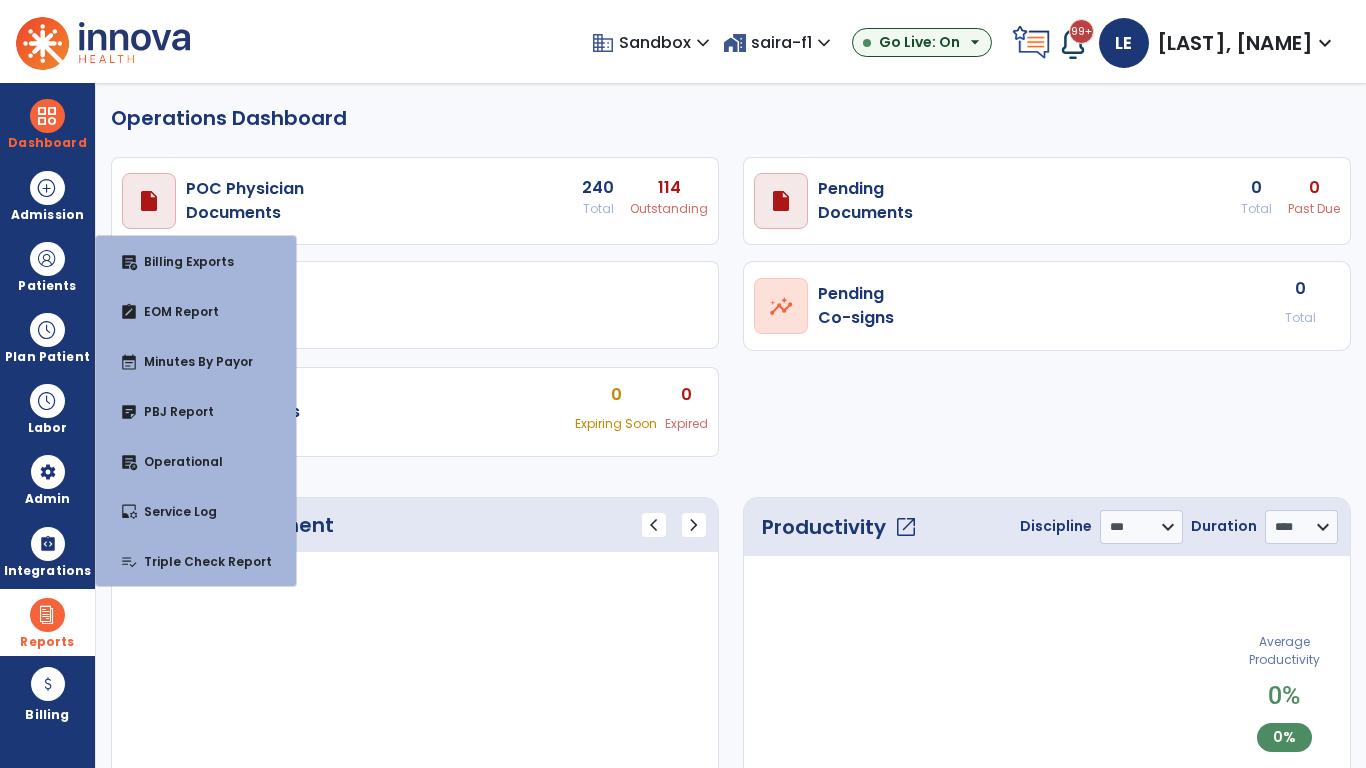 select on "***" 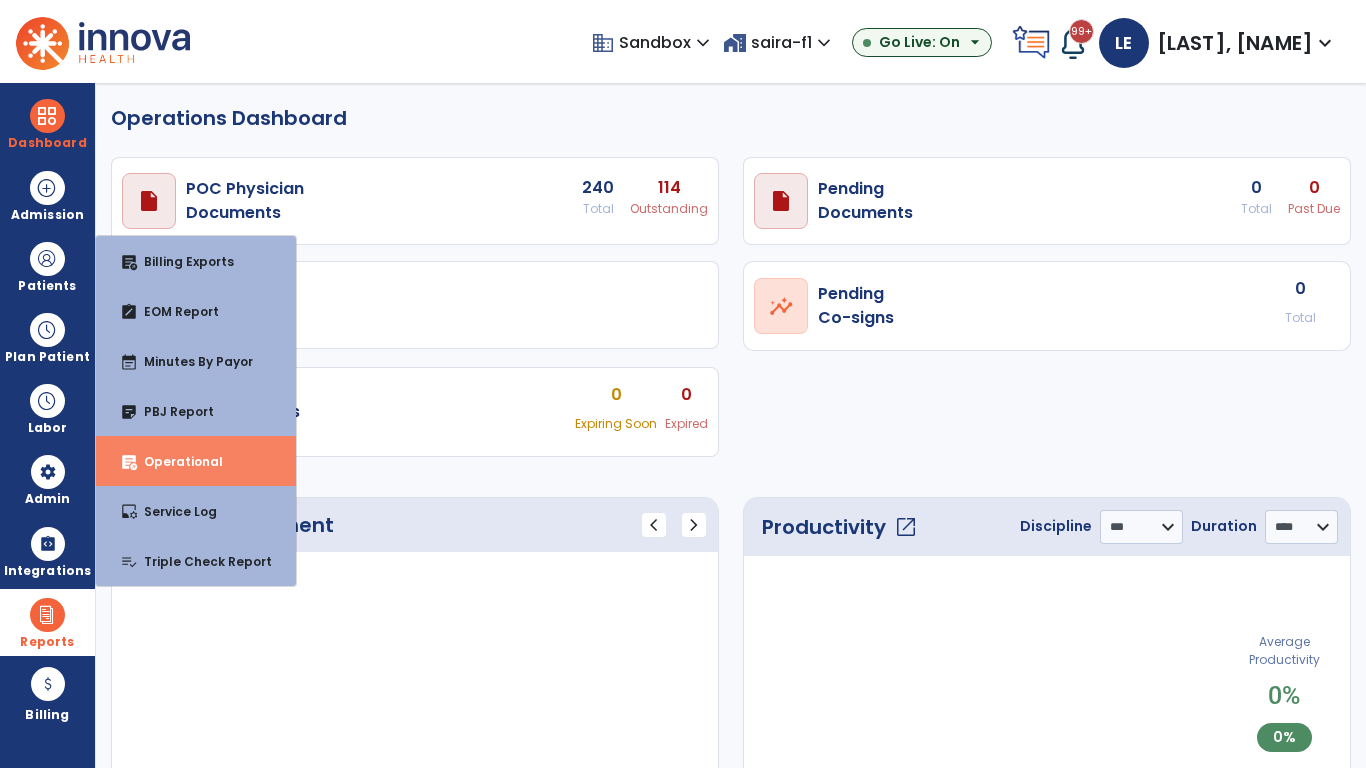 click on "Operational" at bounding box center [175, 461] 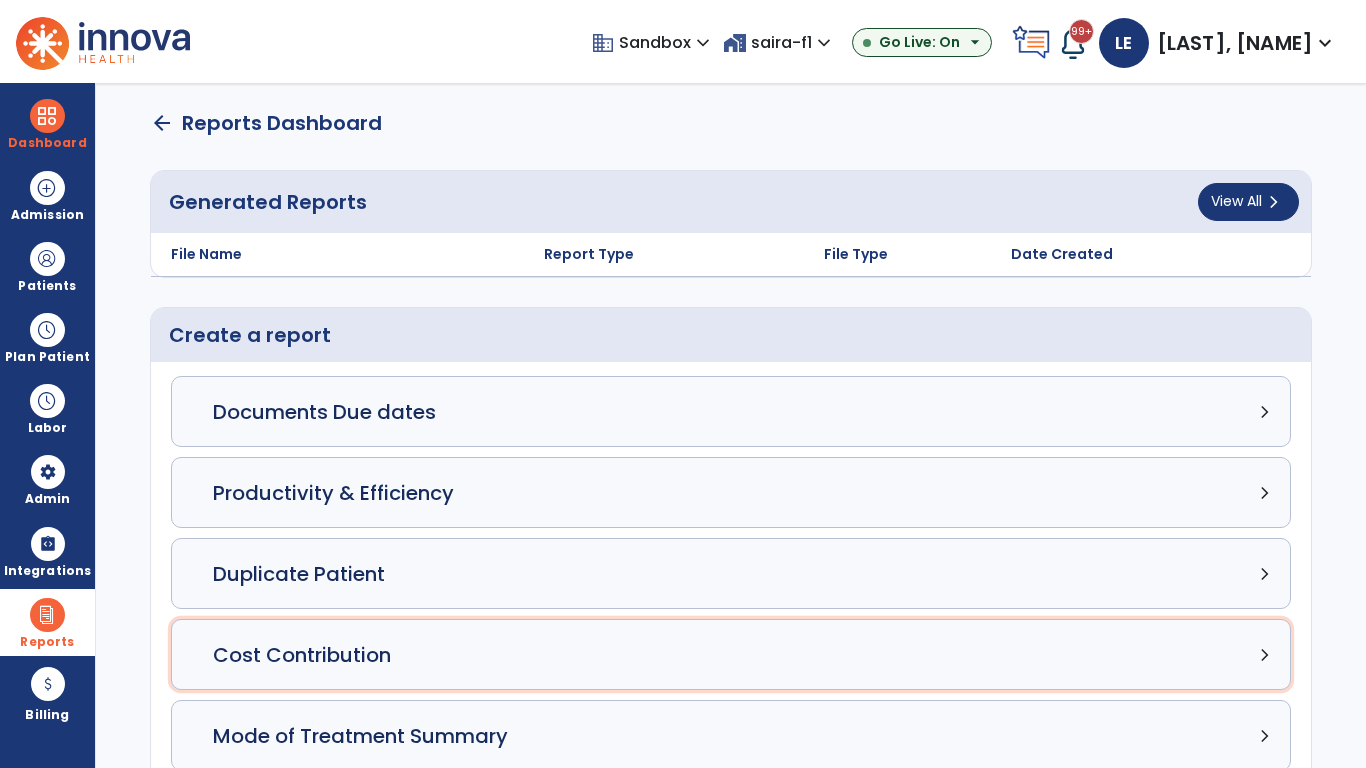 click on "Cost Contribution chevron_right" 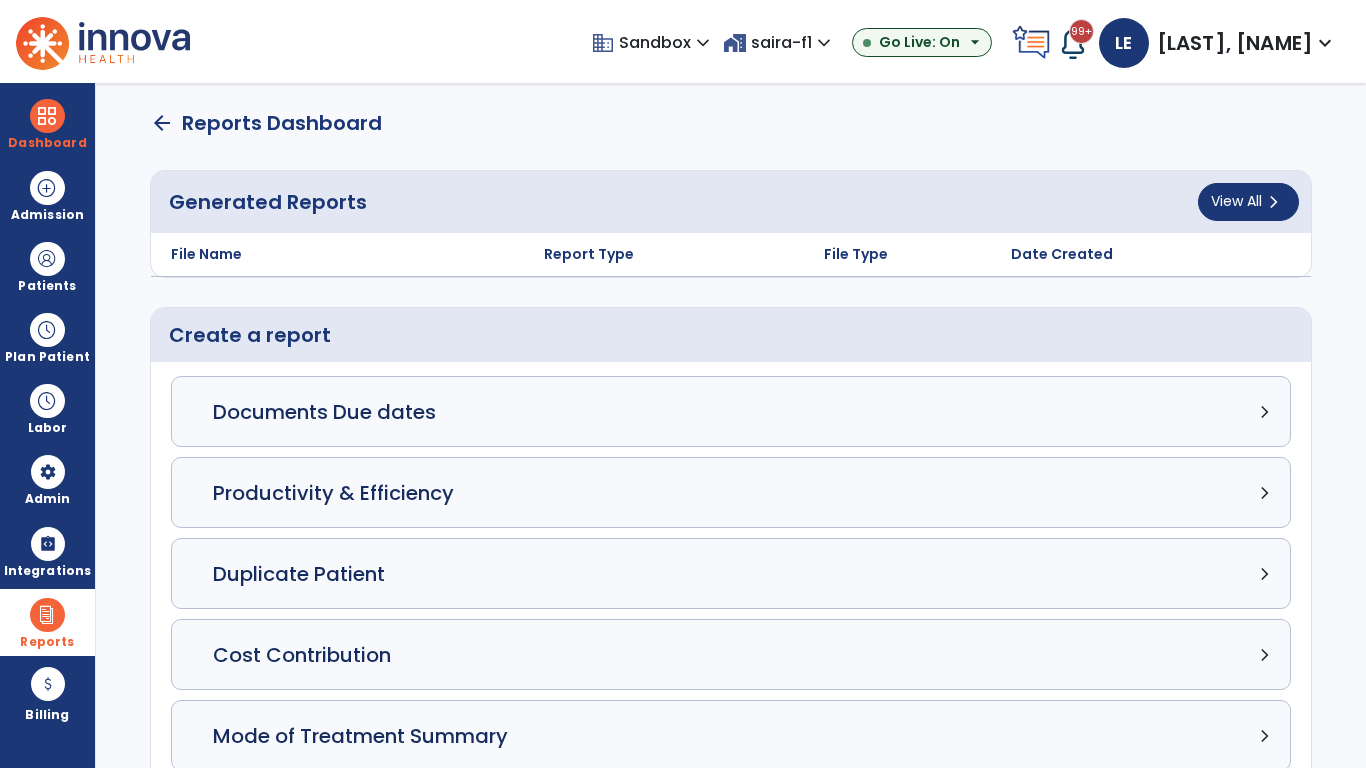 select on "*****" 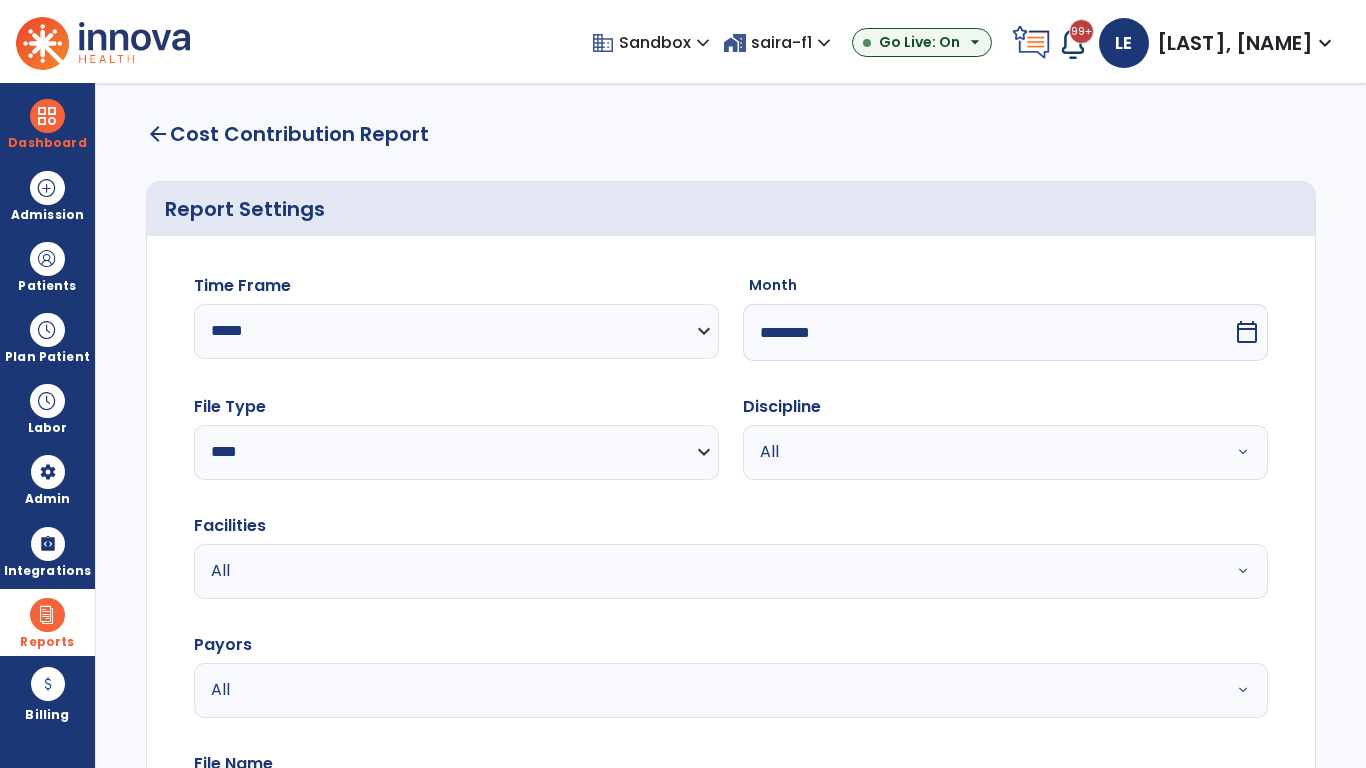 select on "*****" 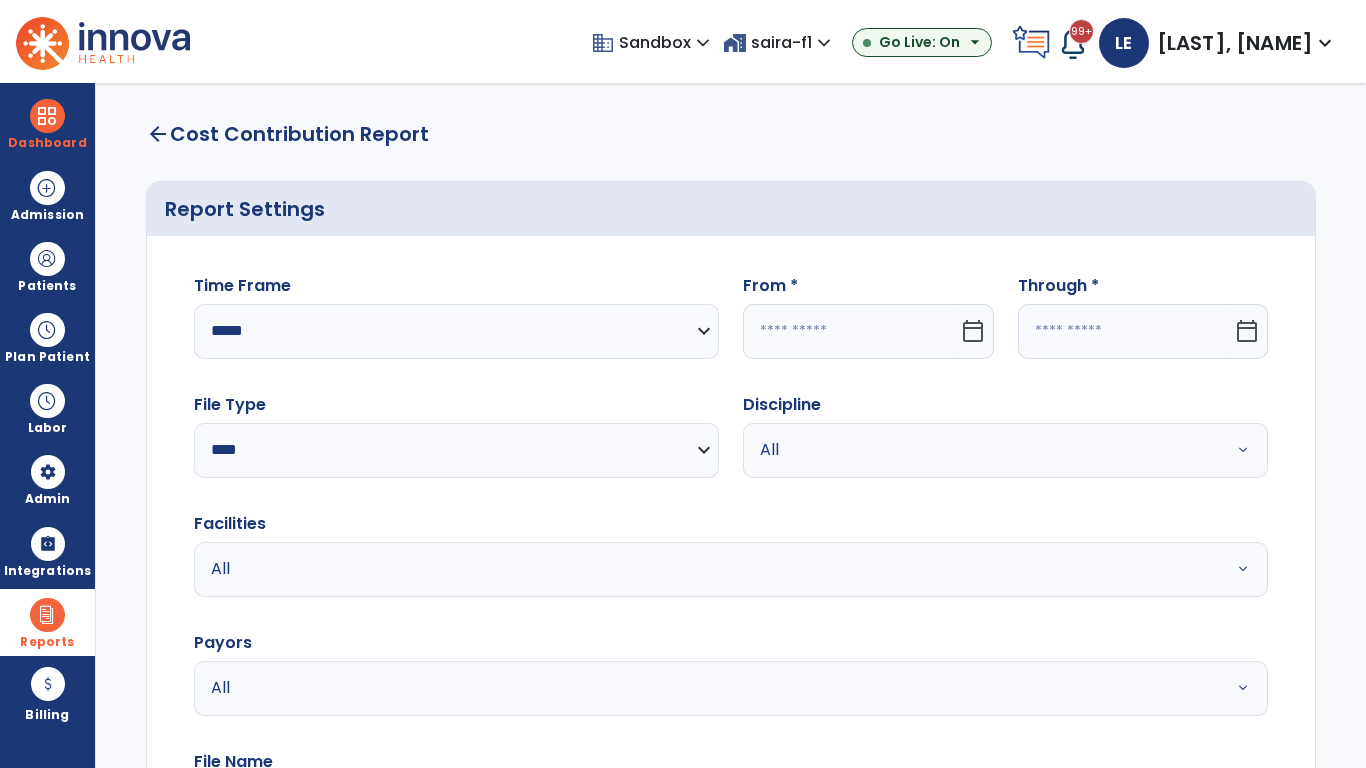 click 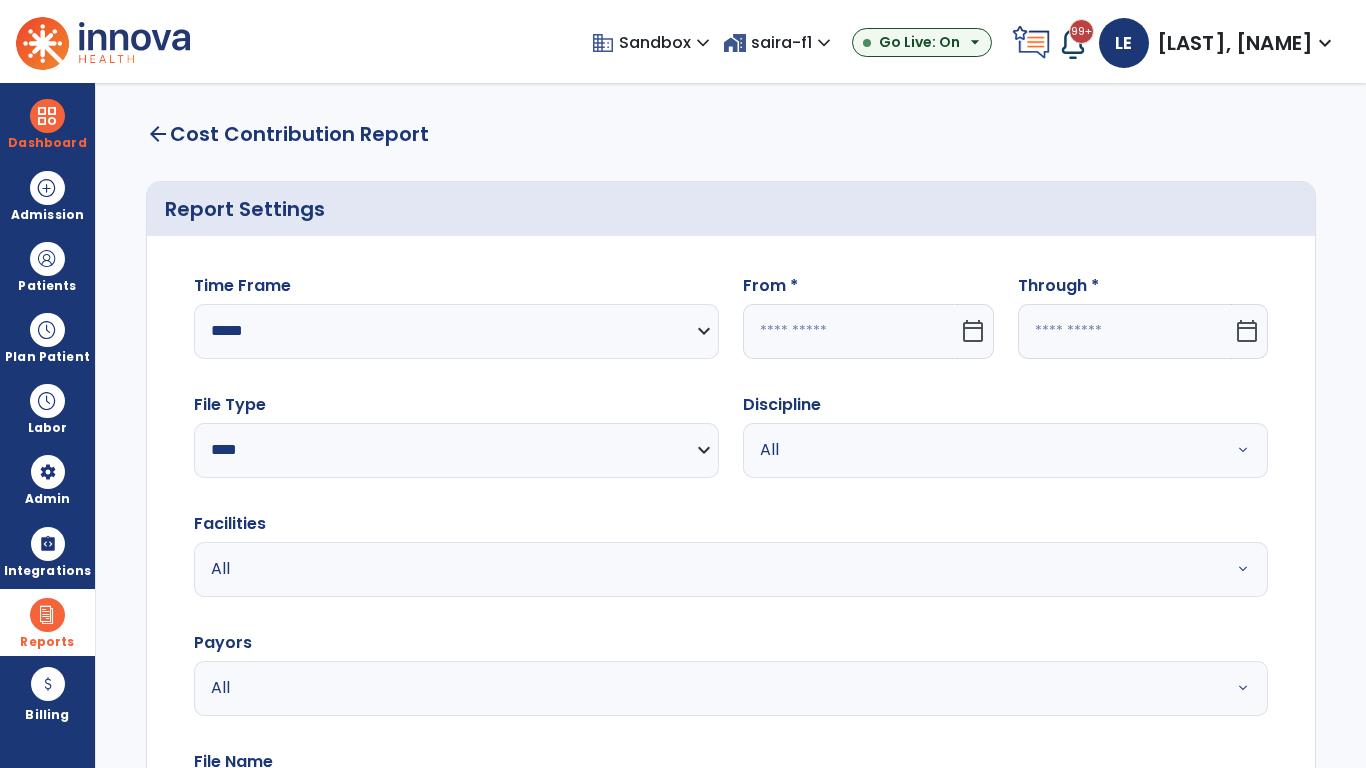 select on "*" 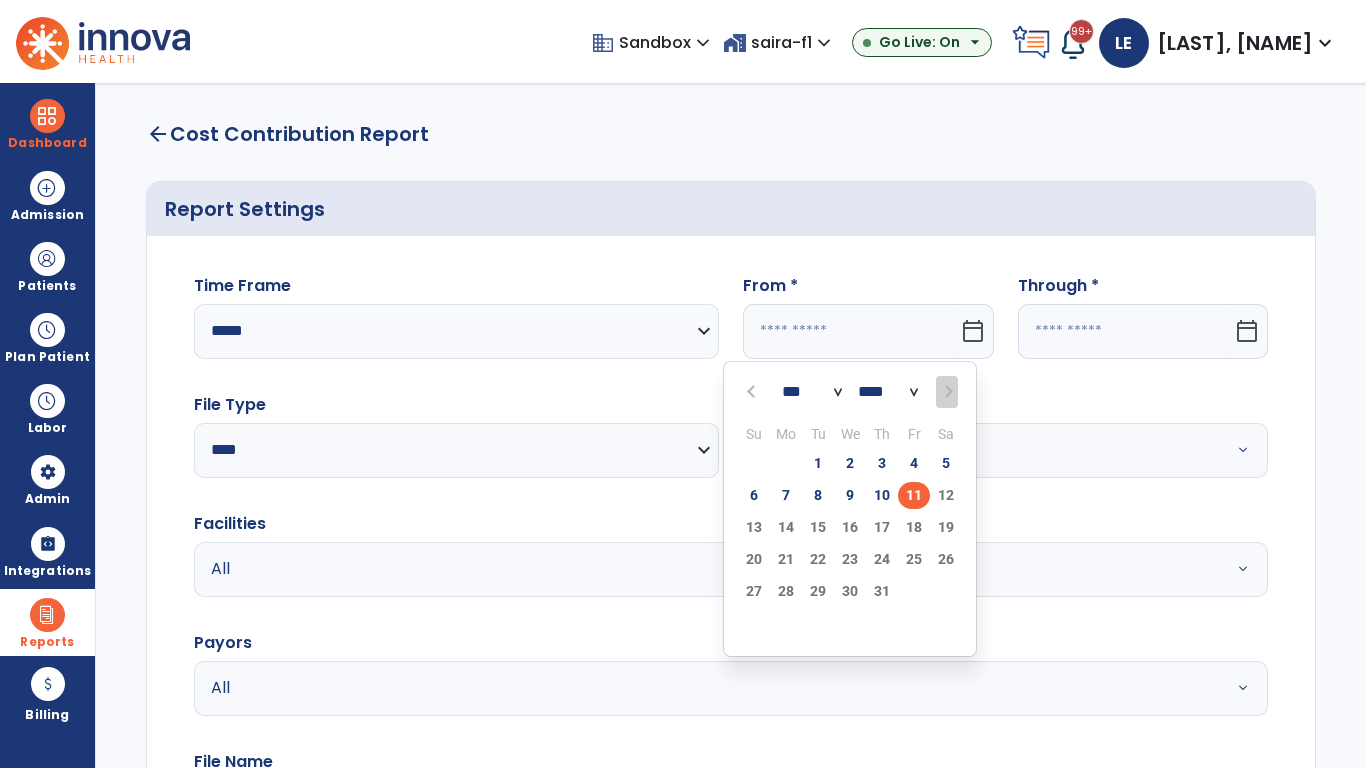 select on "****" 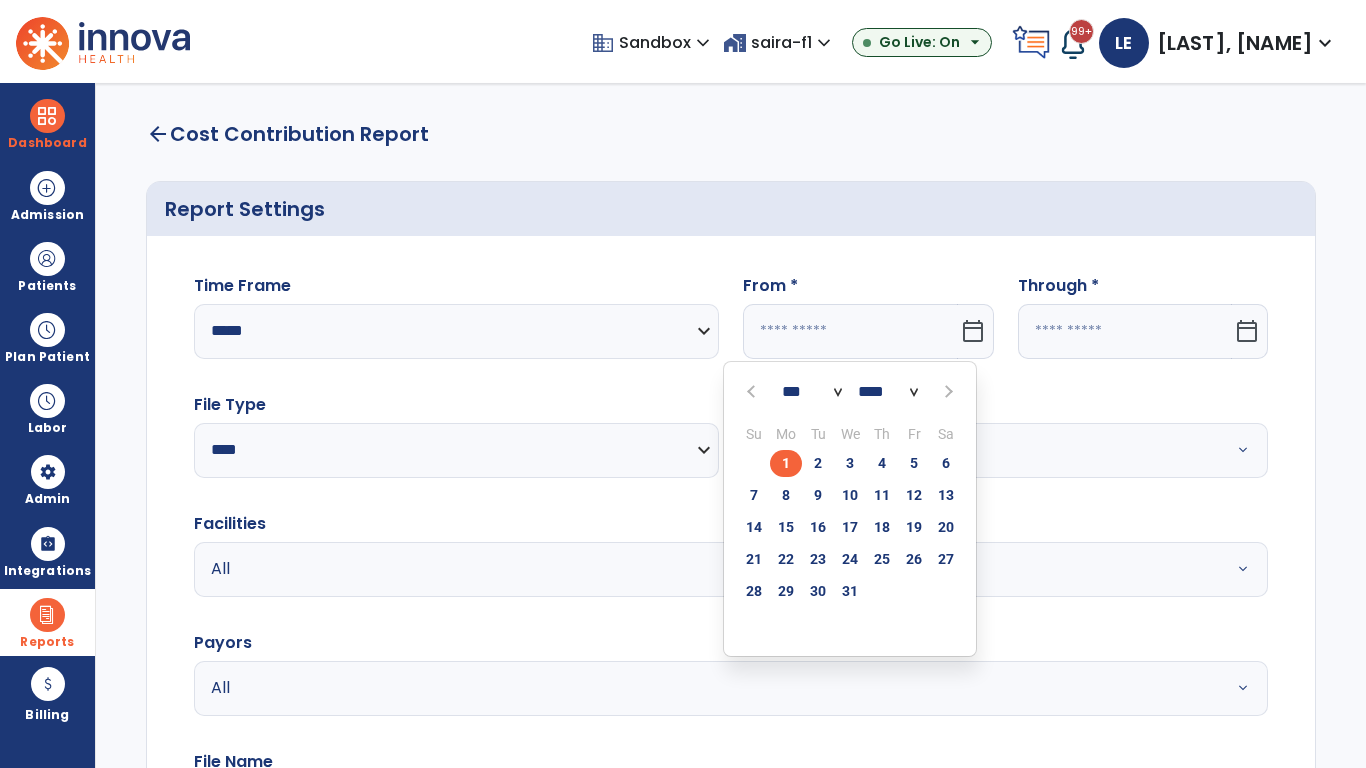 select on "**" 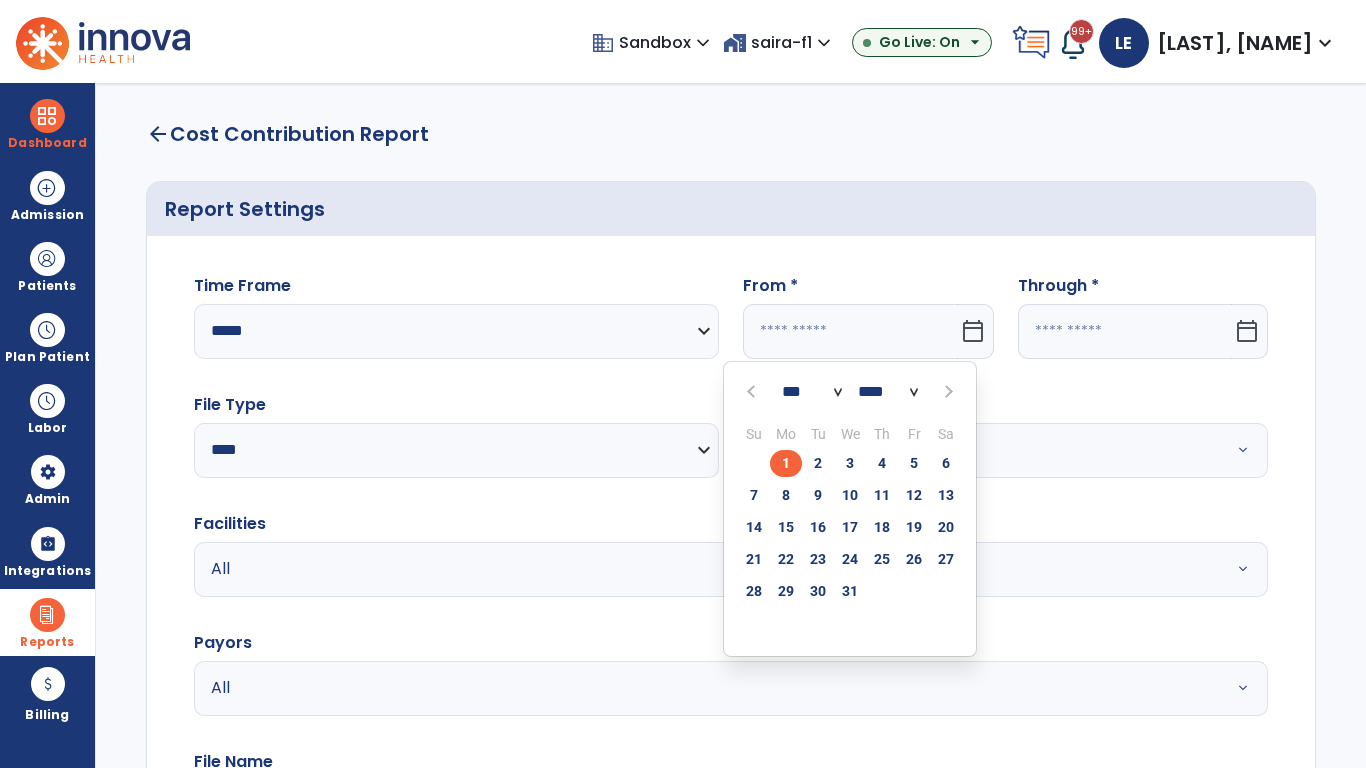 type on "**********" 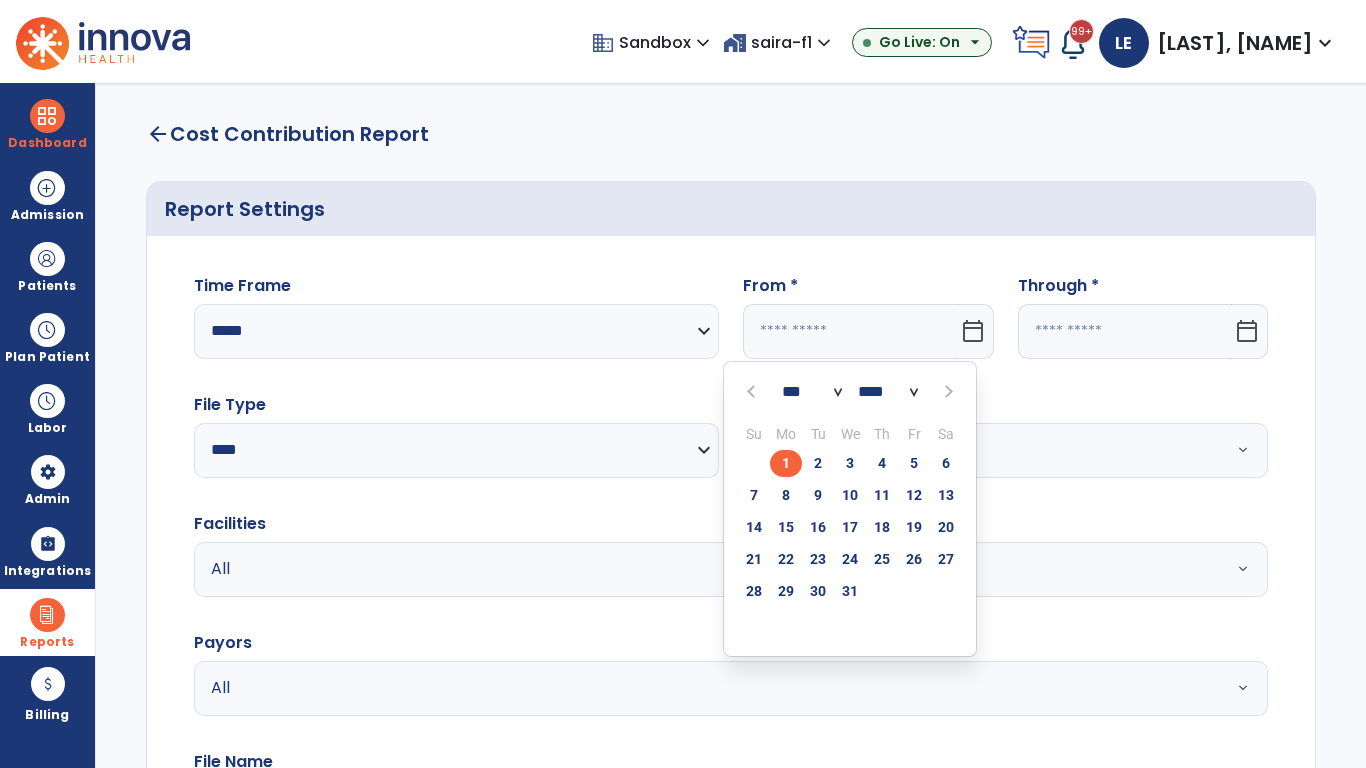 type on "*********" 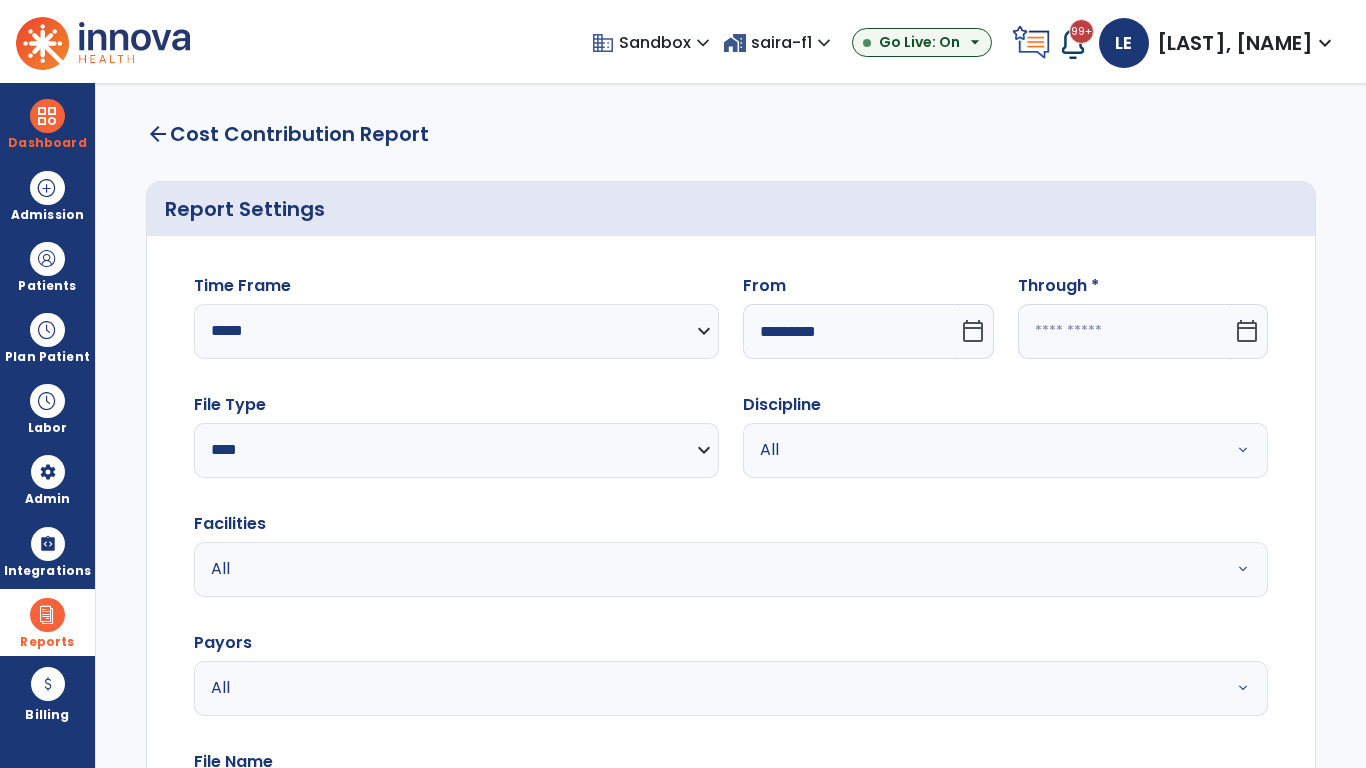 click 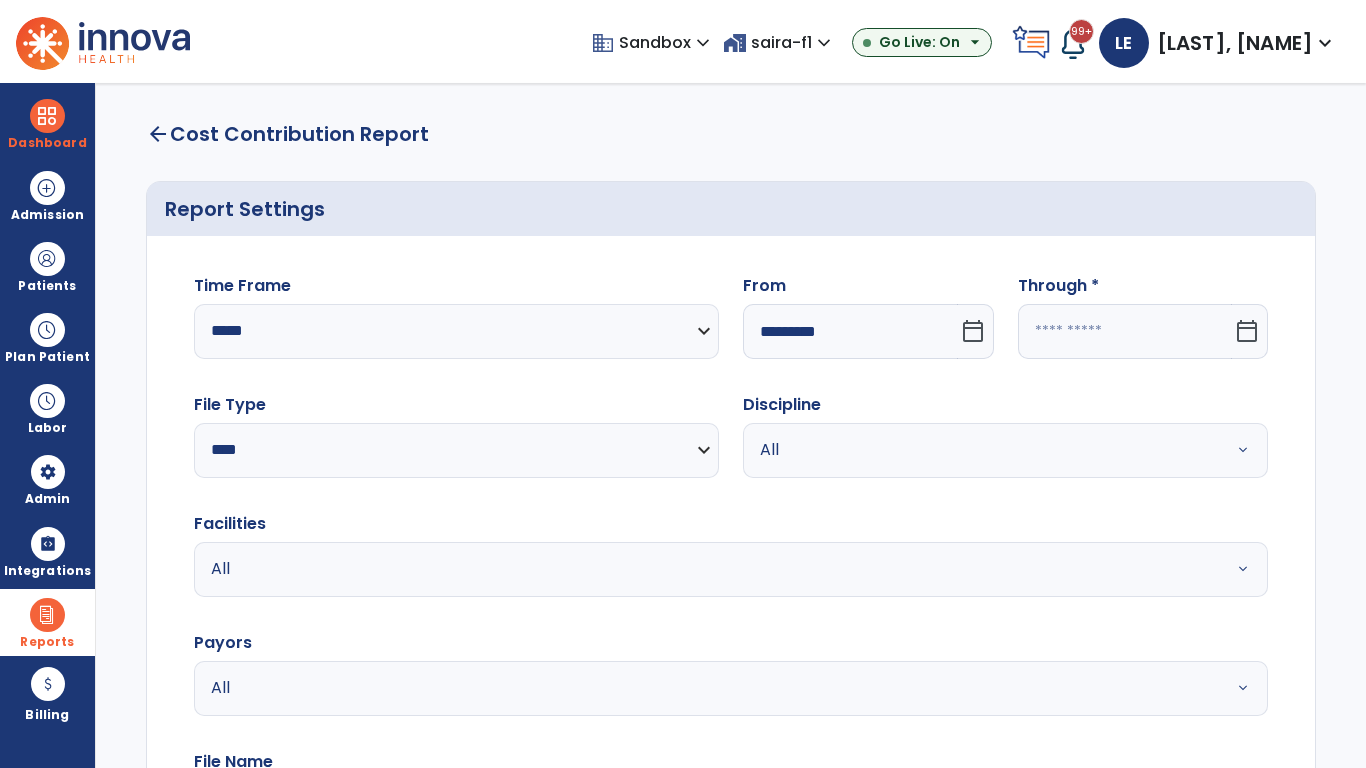 select on "*" 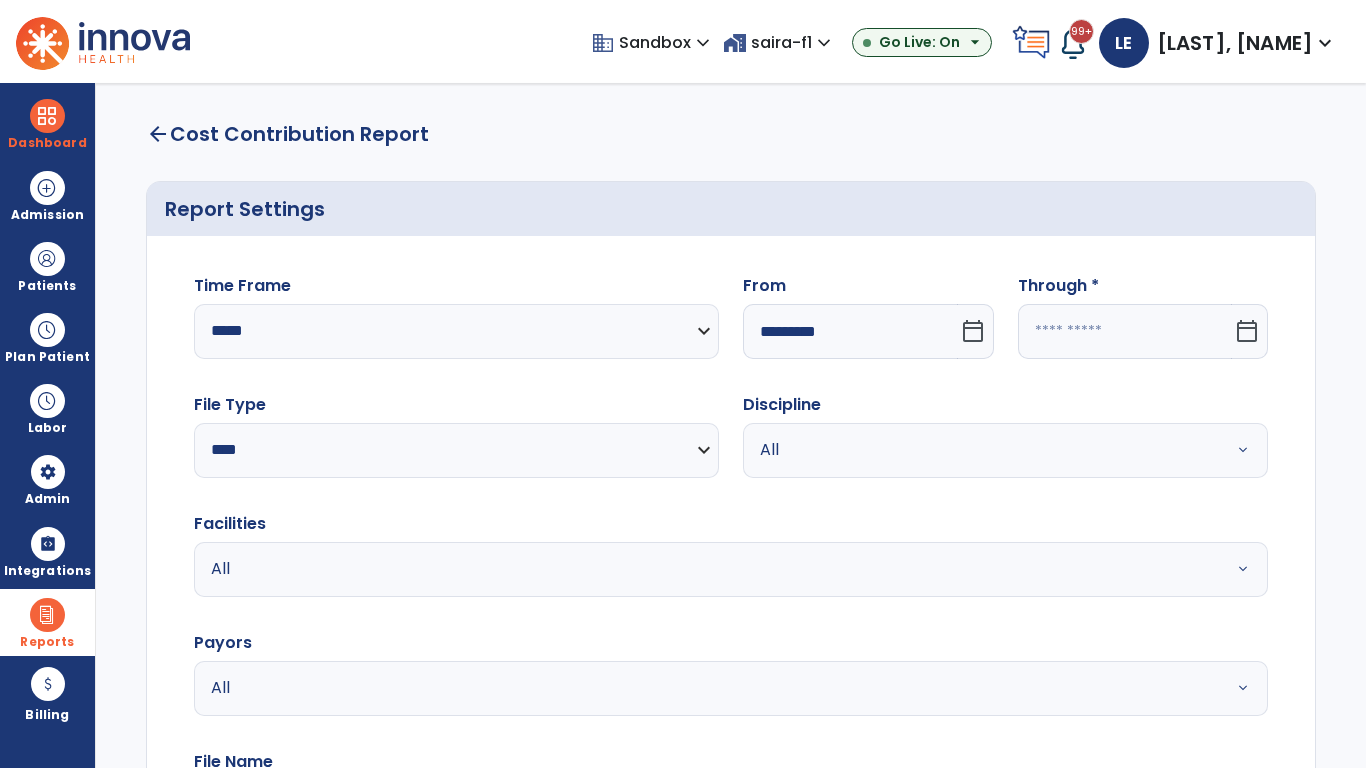 select on "****" 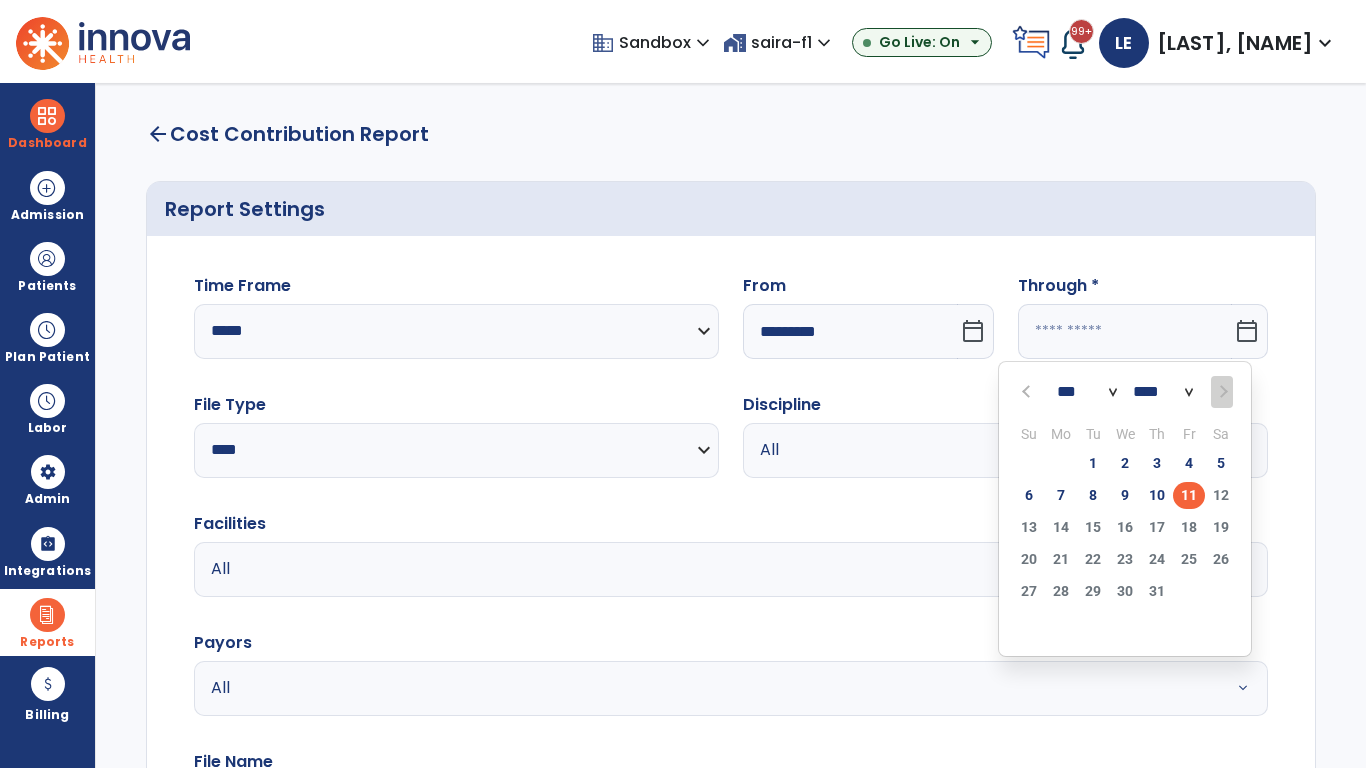 select on "*" 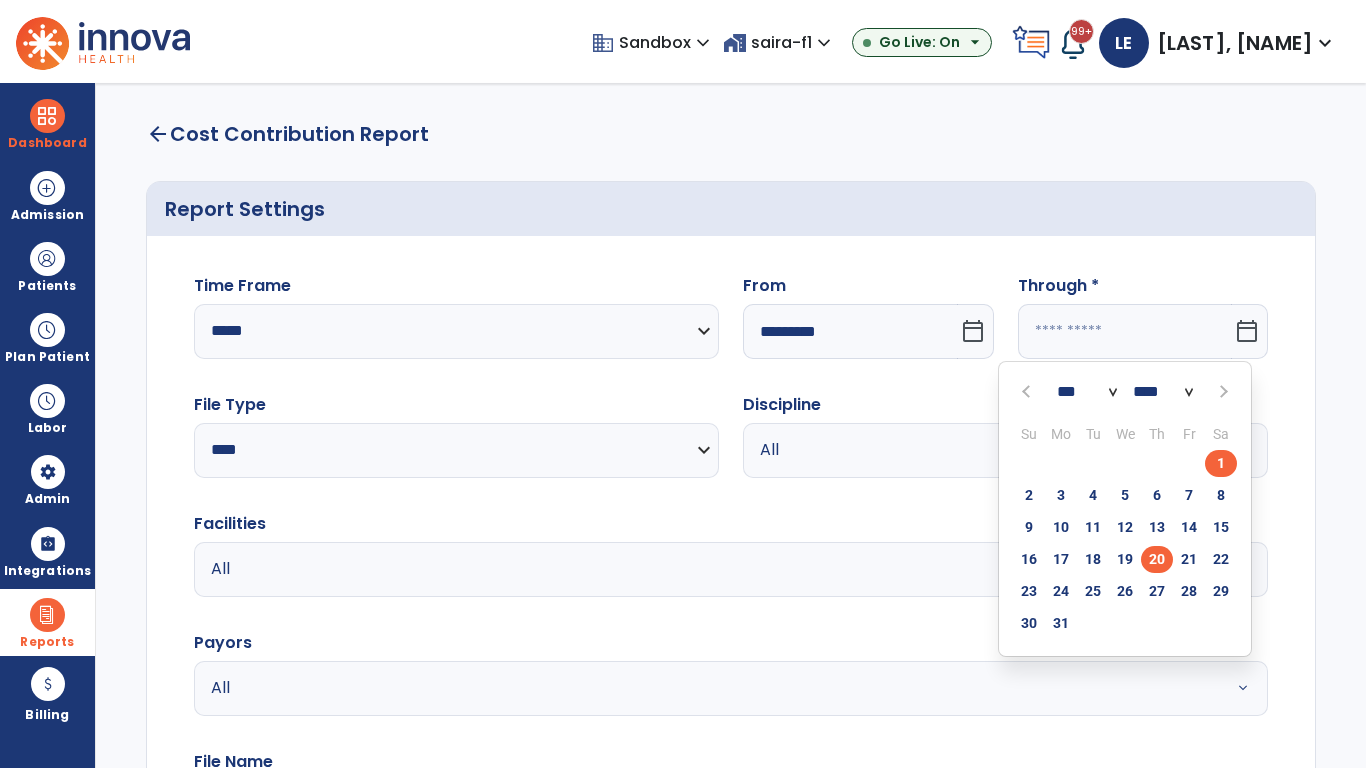 click on "20" 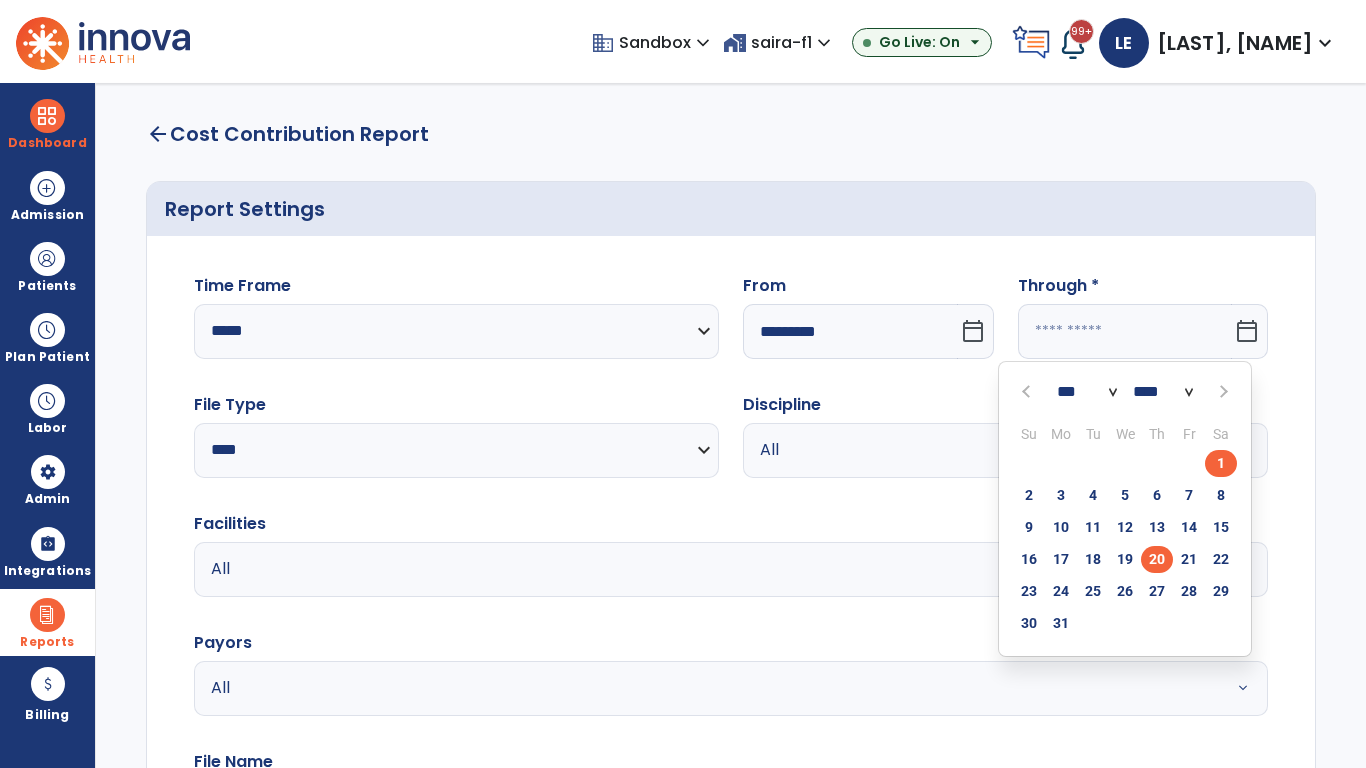 type on "**********" 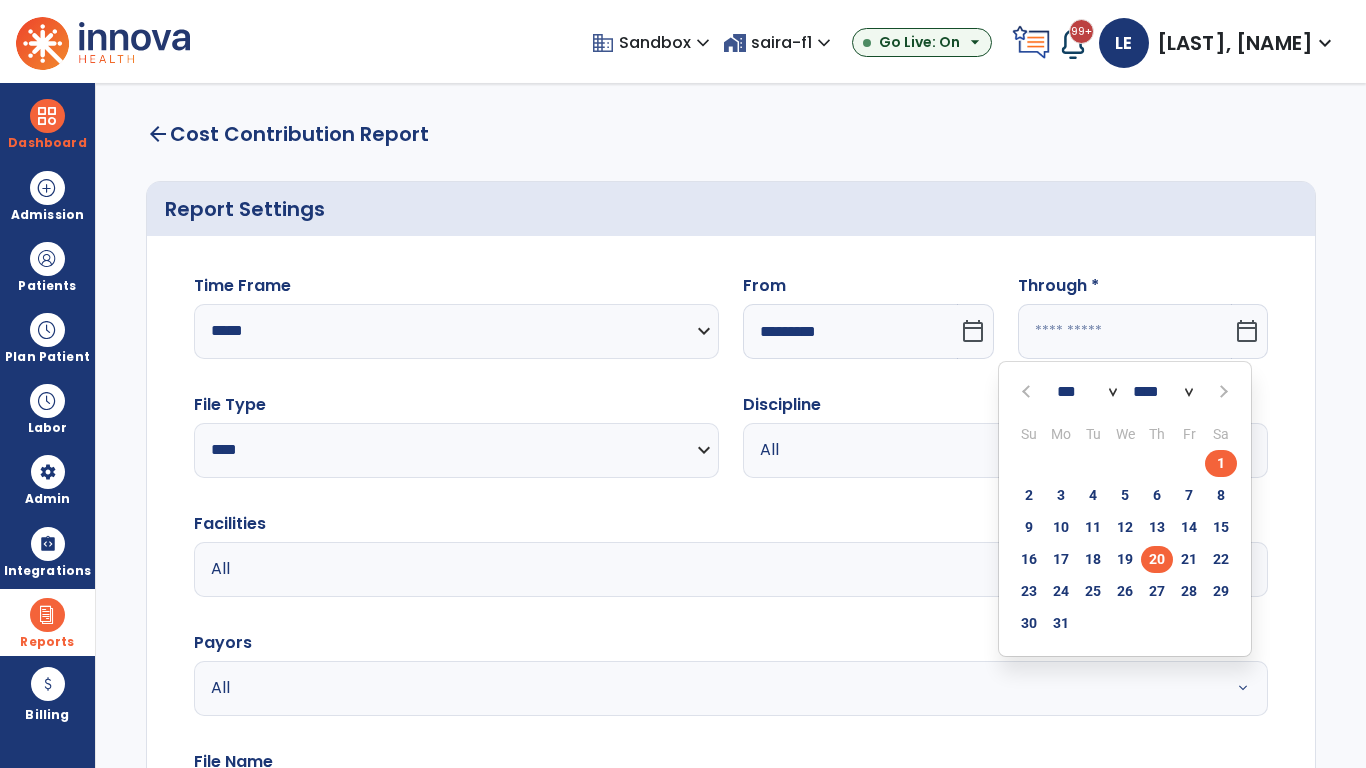type on "*********" 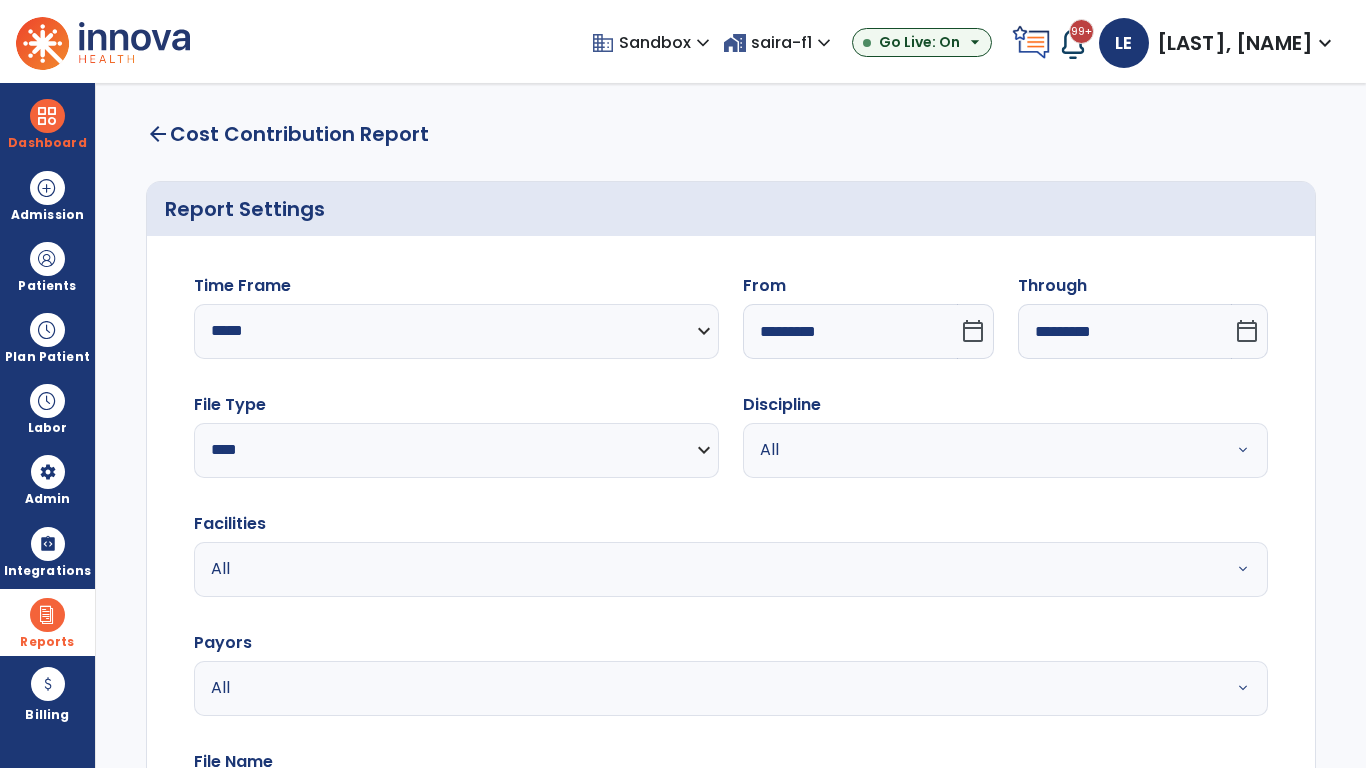 click on "All" at bounding box center (981, 450) 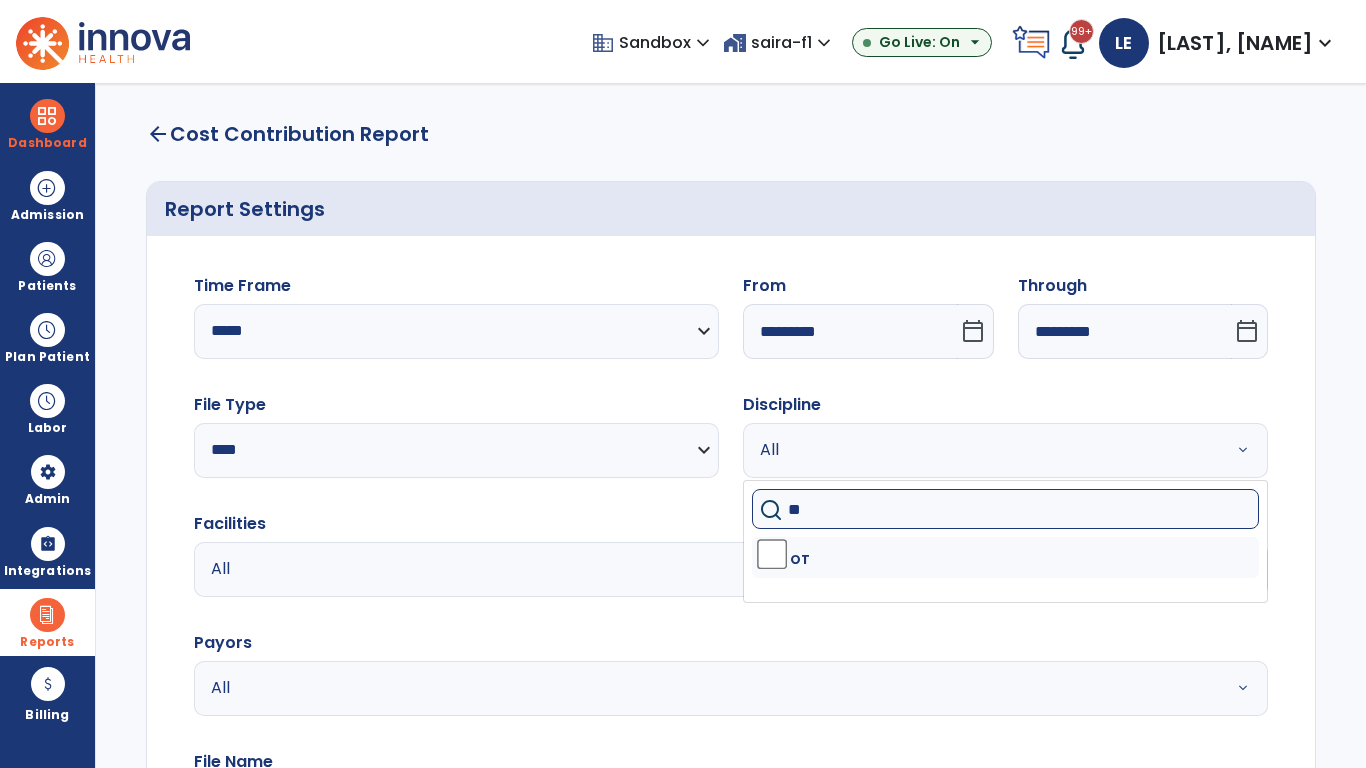 type on "**" 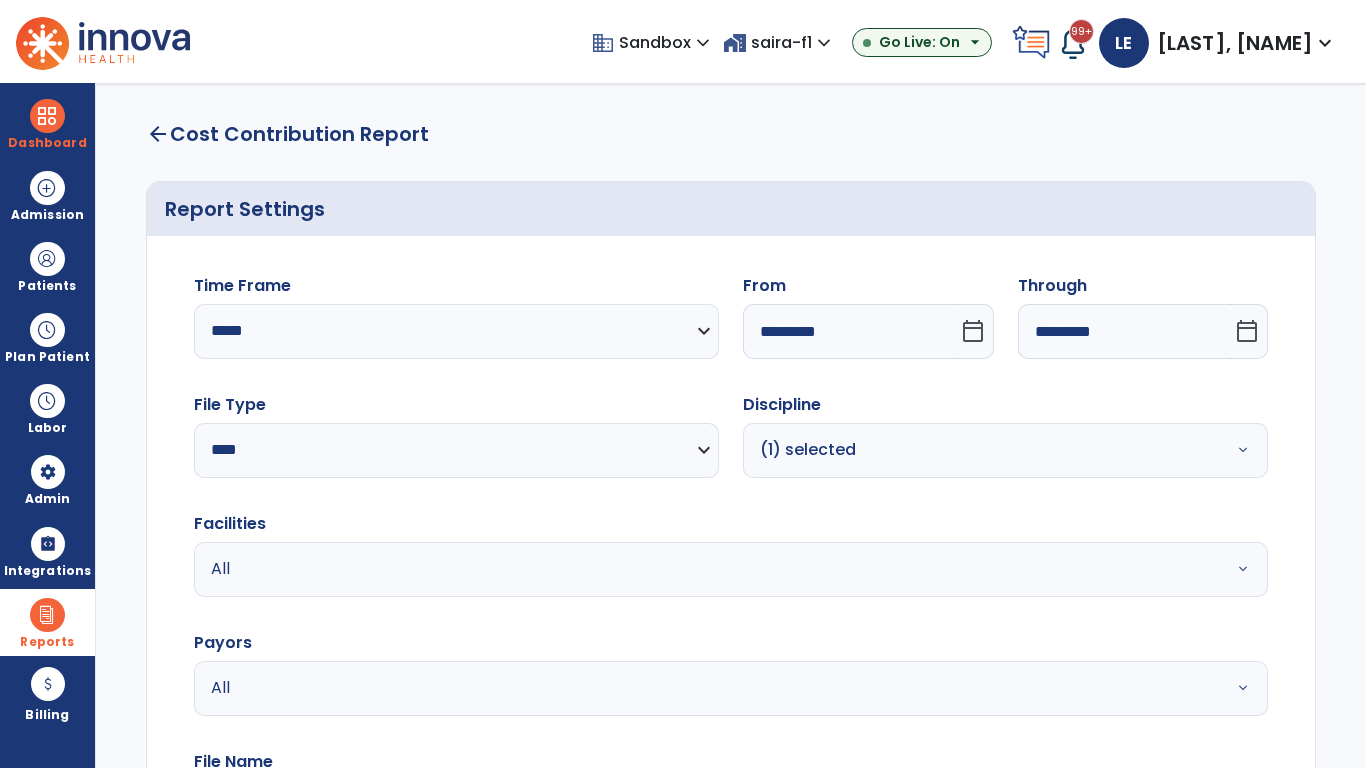 scroll, scrollTop: 51, scrollLeft: 0, axis: vertical 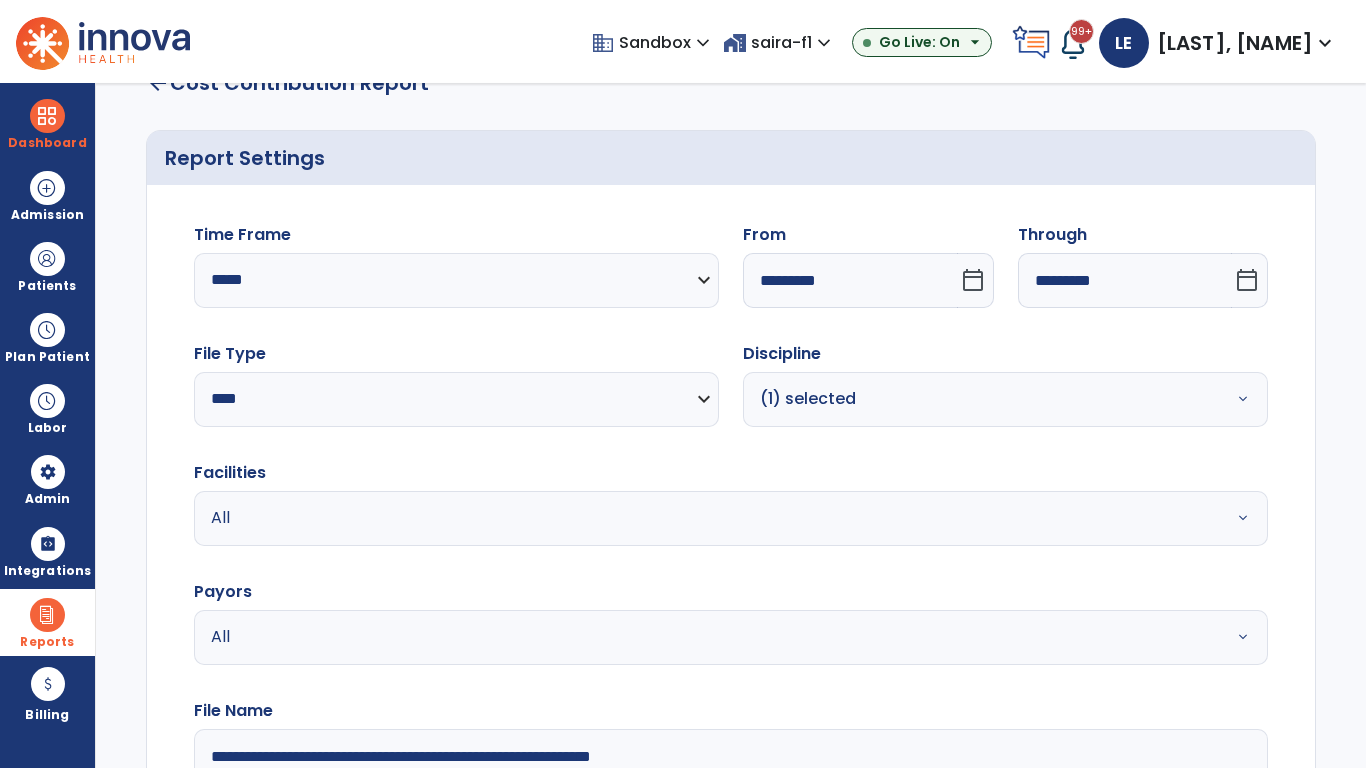type on "**********" 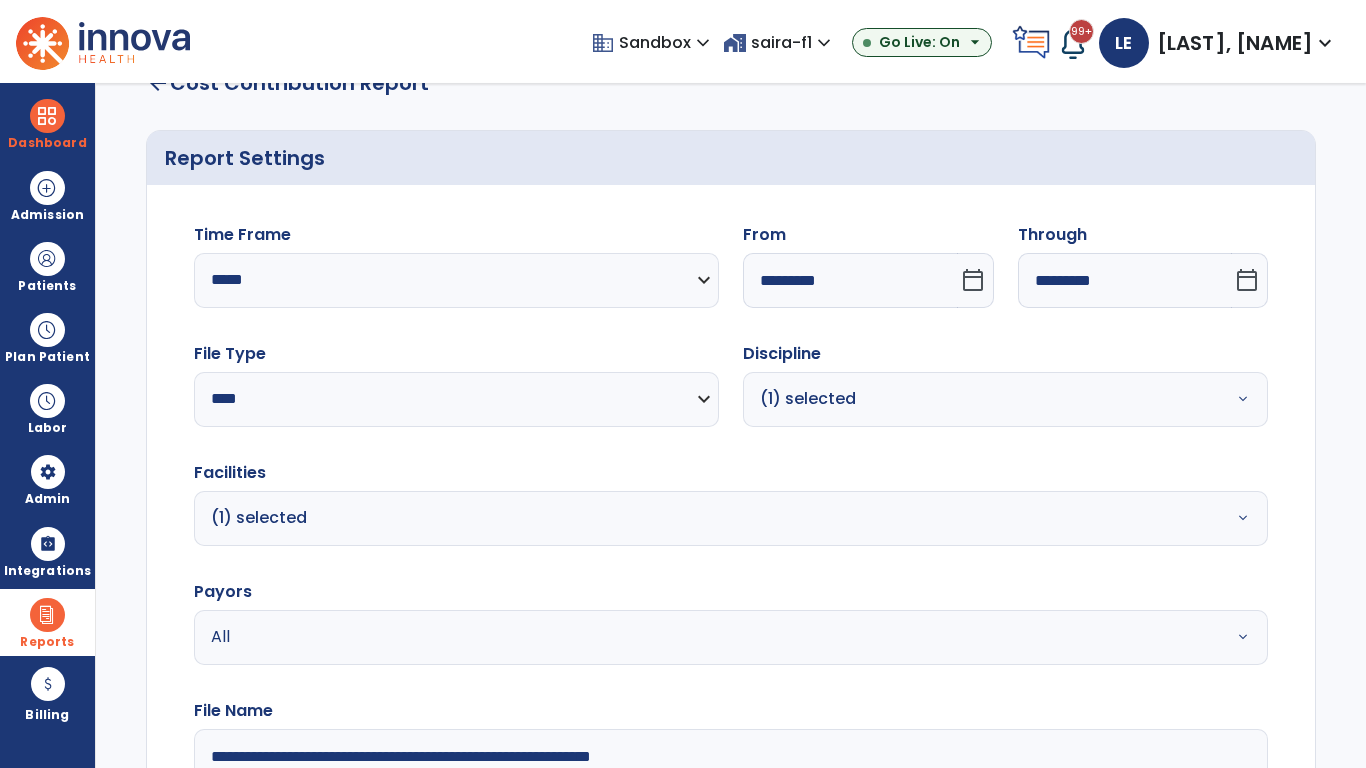 click on "All" at bounding box center (679, 637) 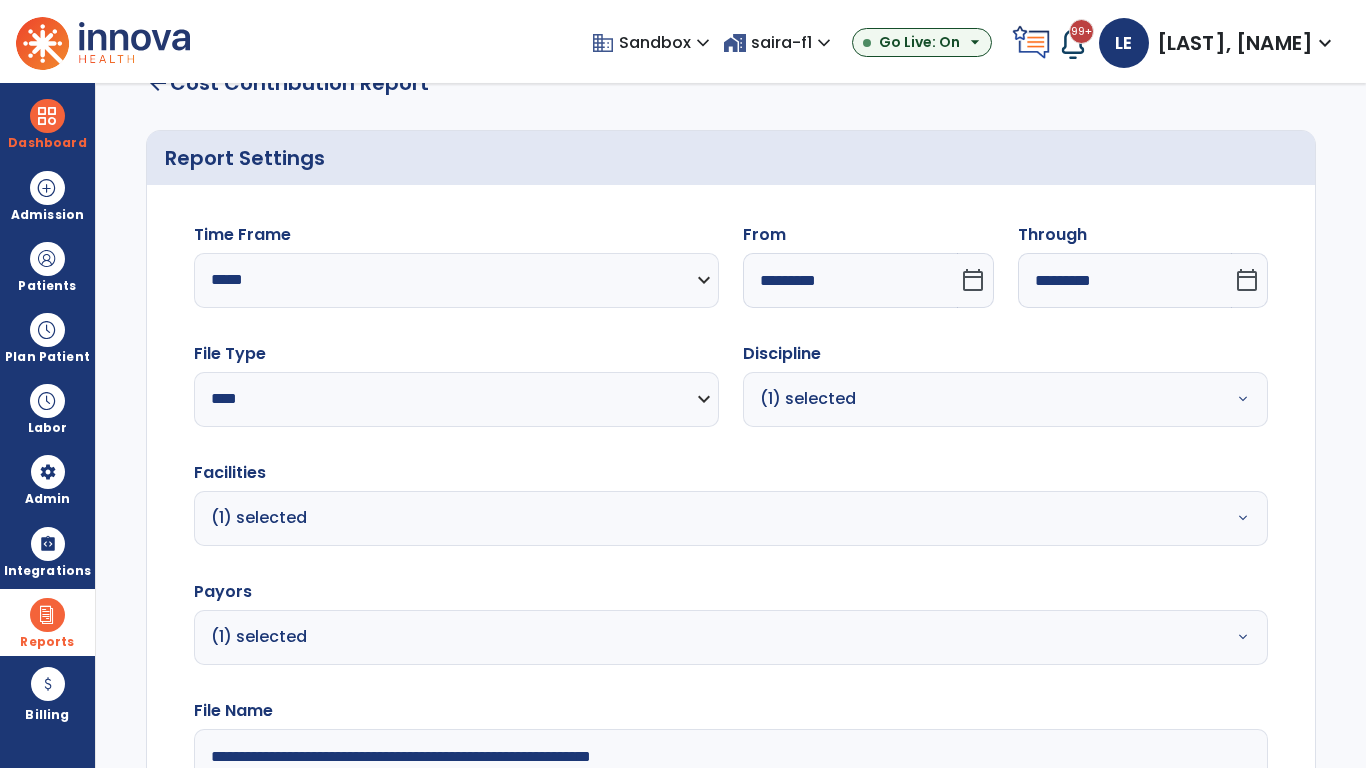 click on "Generate Report" 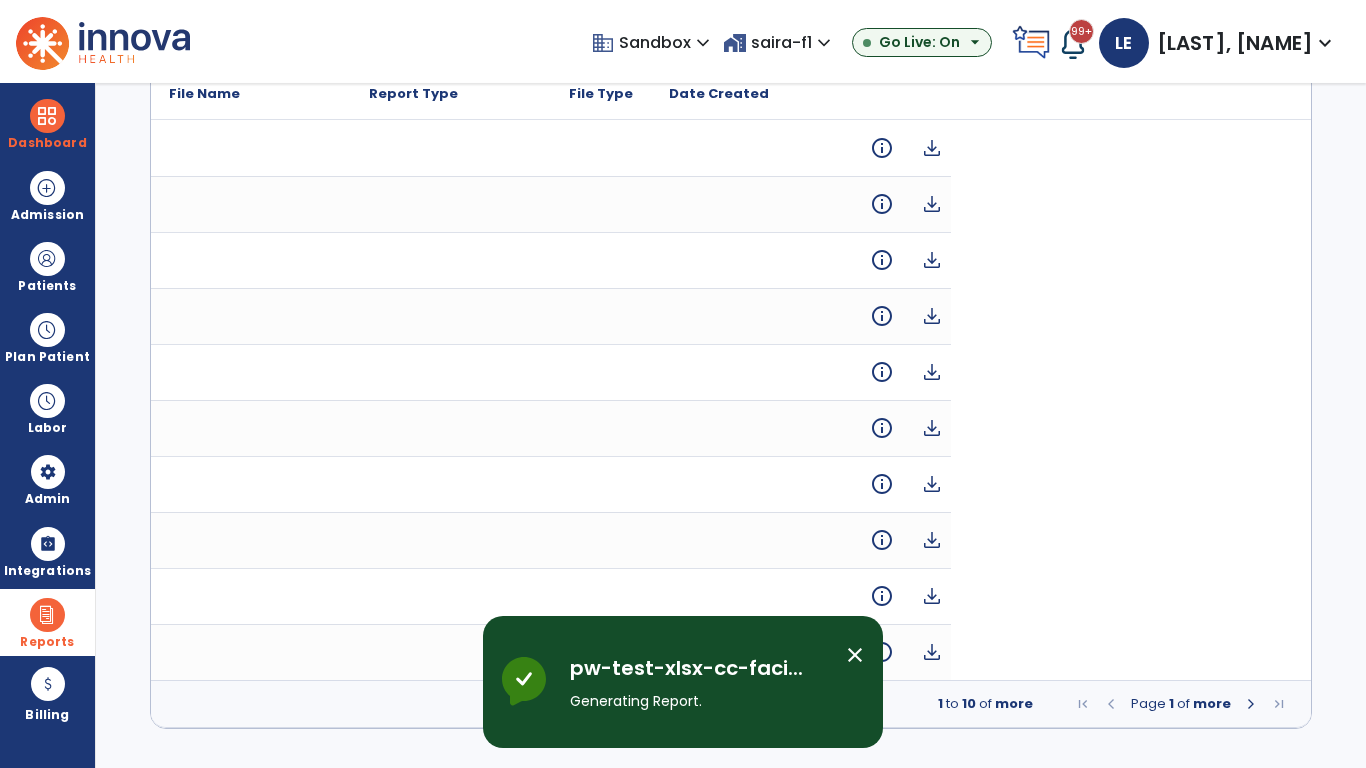 scroll, scrollTop: 0, scrollLeft: 0, axis: both 